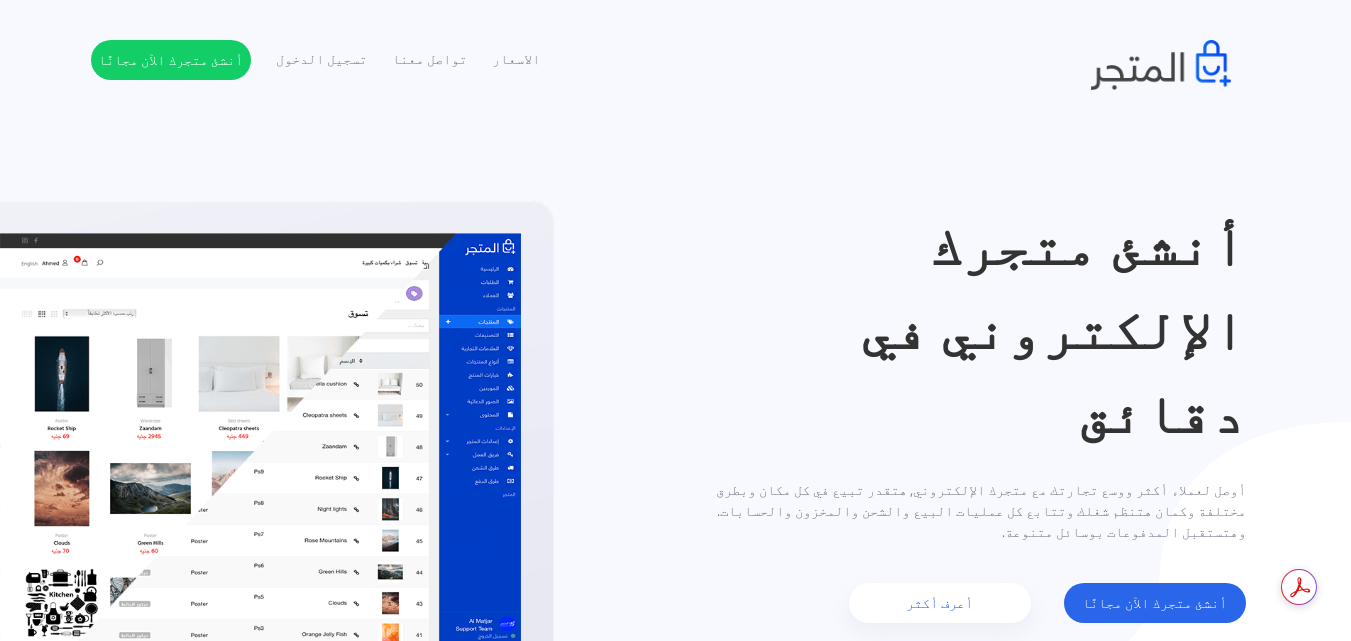 scroll, scrollTop: 0, scrollLeft: 0, axis: both 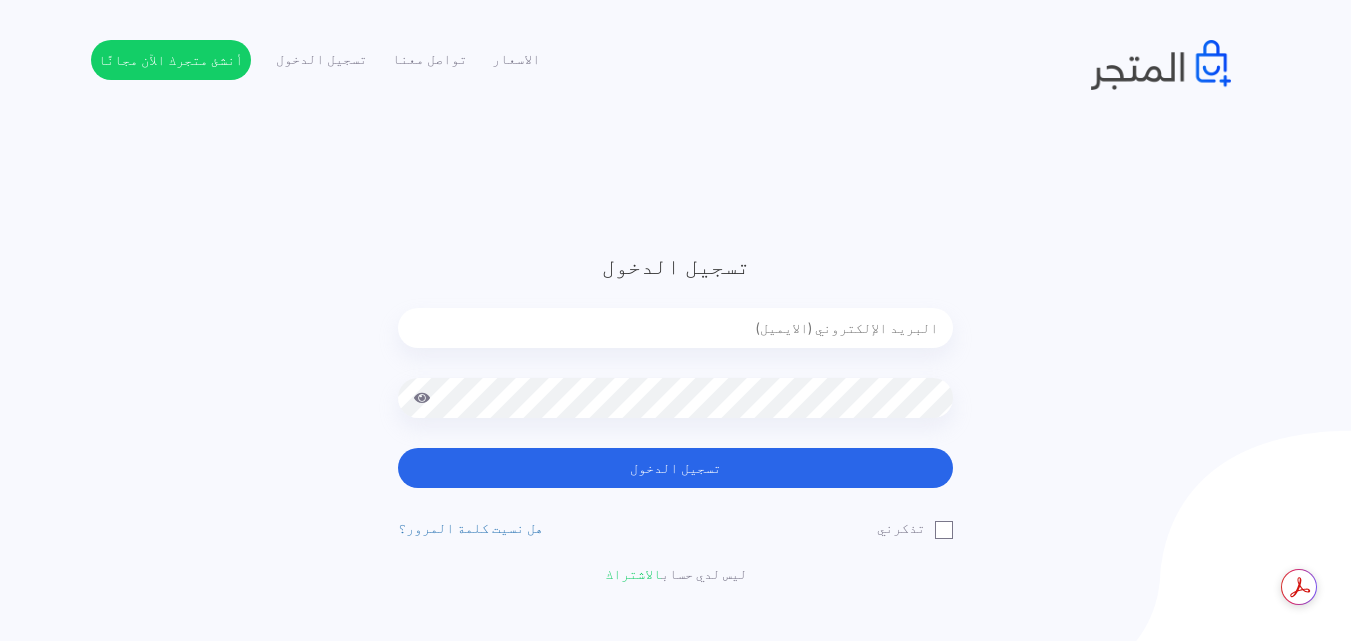 click at bounding box center [675, 328] 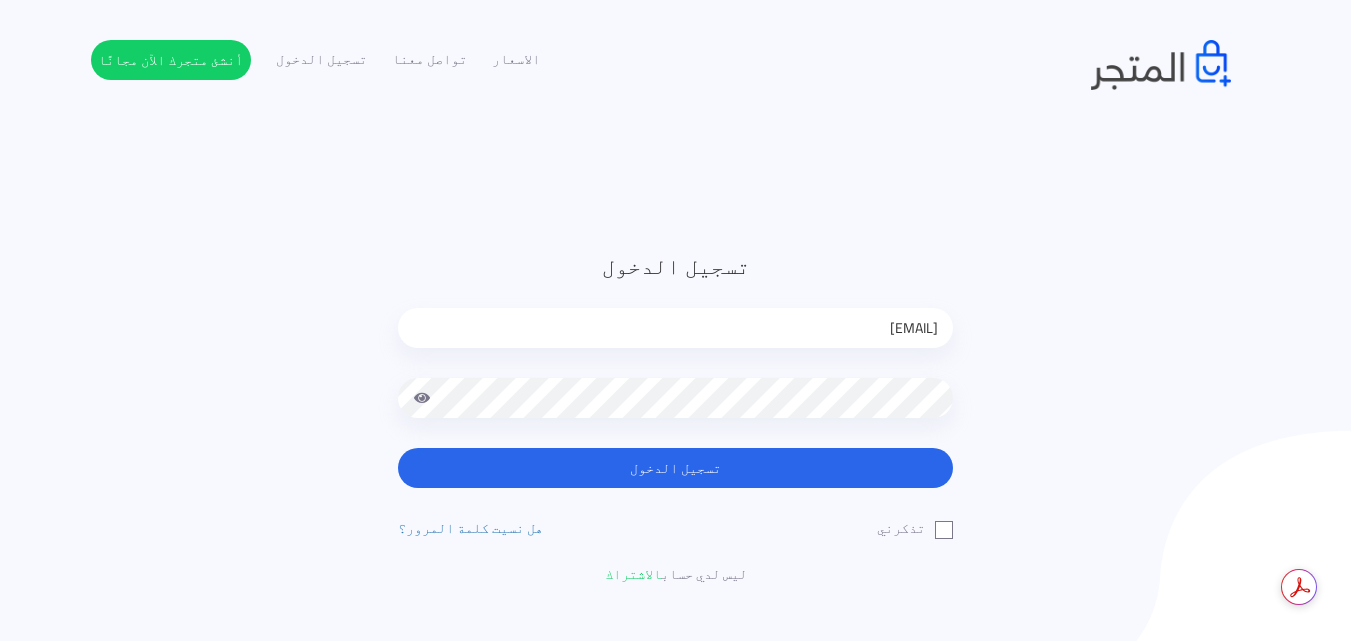 click on "[EMAIL]" at bounding box center (675, 343) 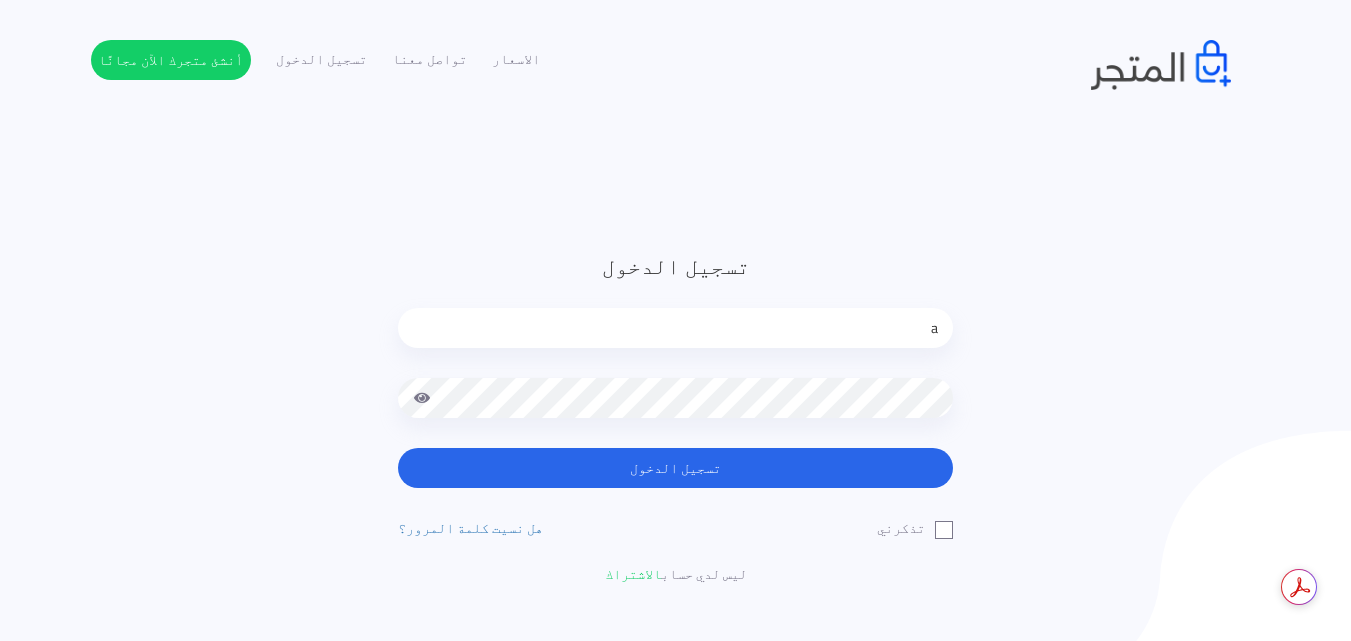 type on "ahmedhessienkamel@outlook.com" 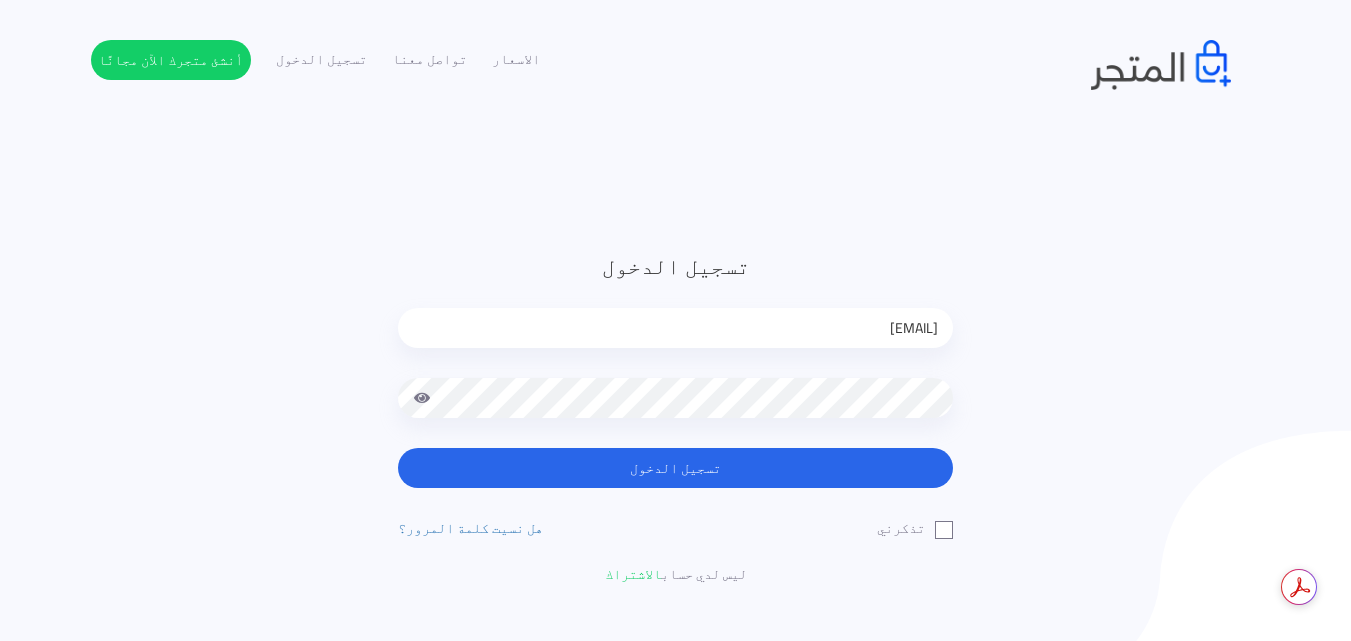 click on "تسجيل الدخول" at bounding box center (675, 468) 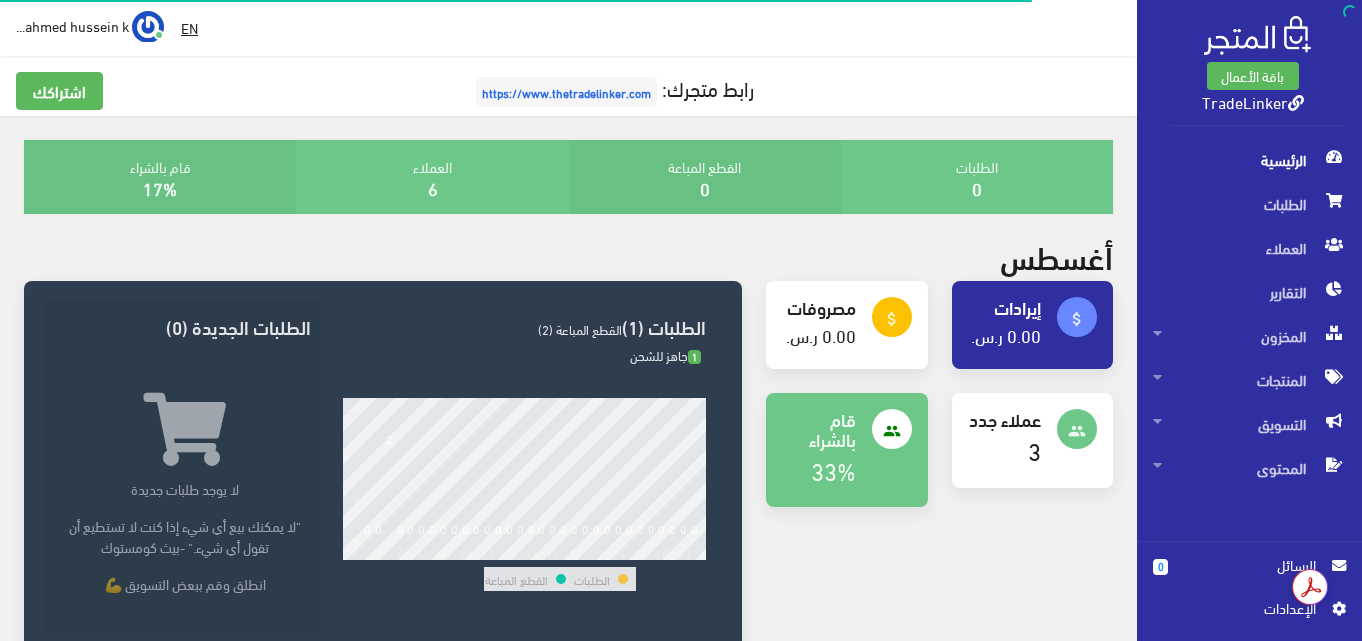 scroll, scrollTop: 0, scrollLeft: 0, axis: both 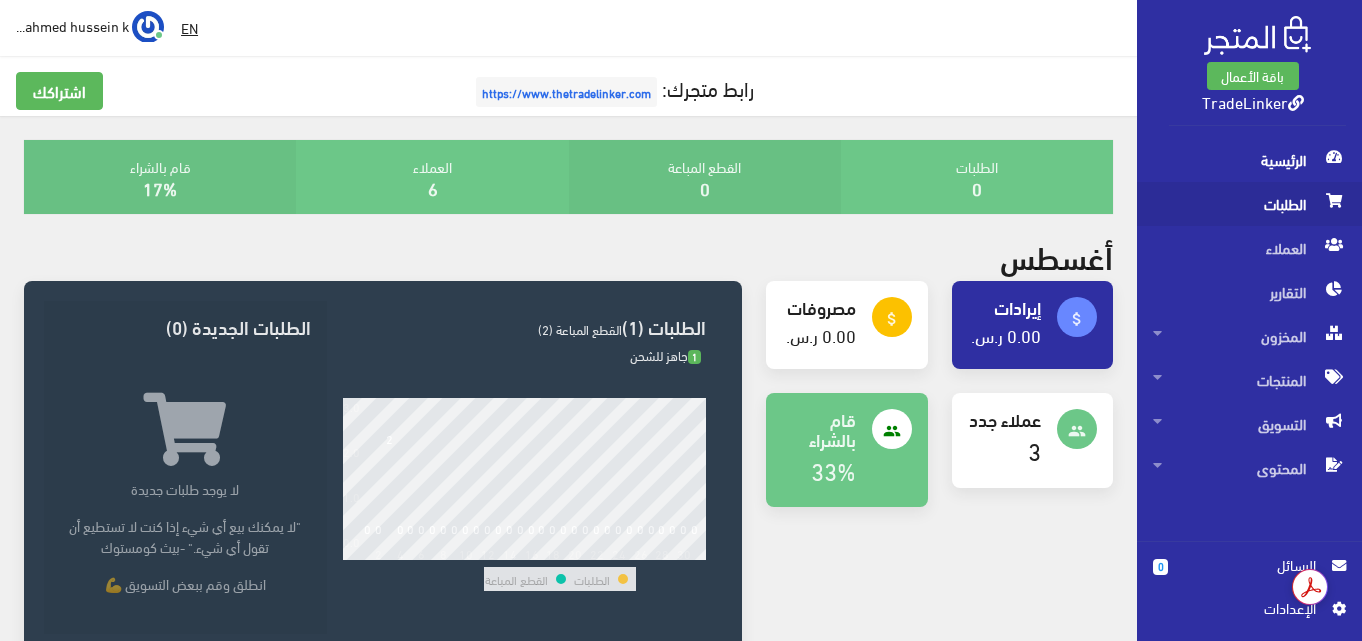 click on "الطلبات" at bounding box center (1249, 204) 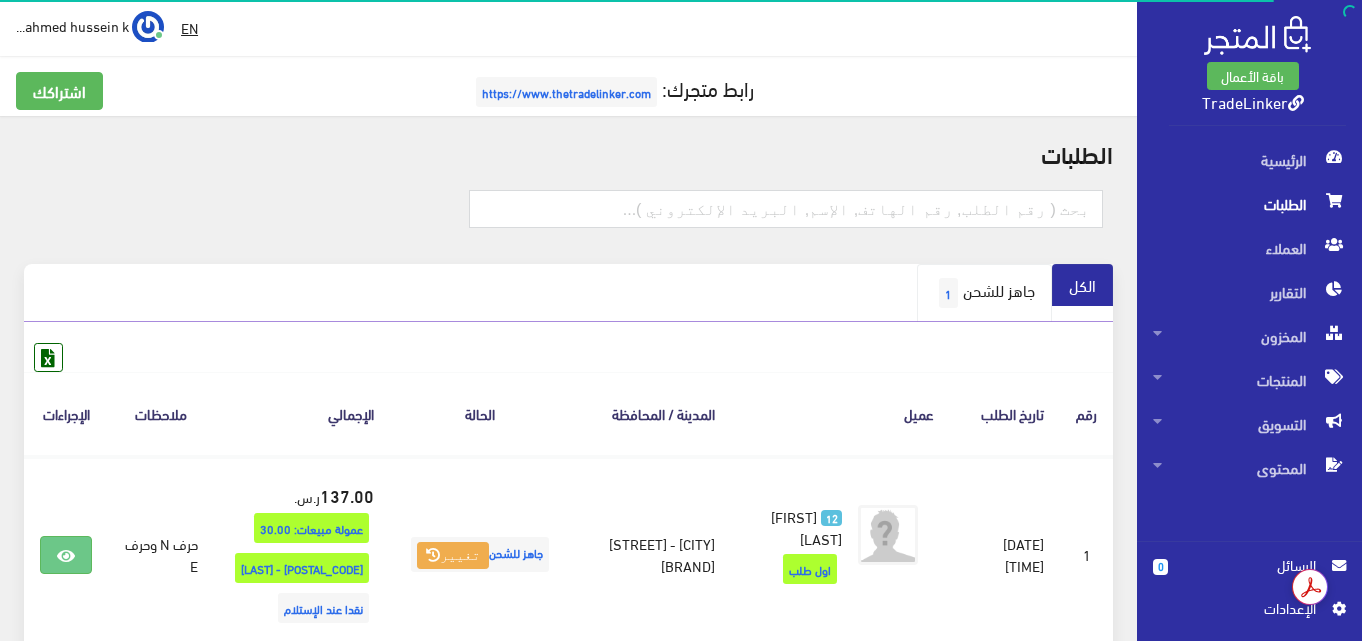 click on "جاهز للشحن
1" at bounding box center [984, 293] 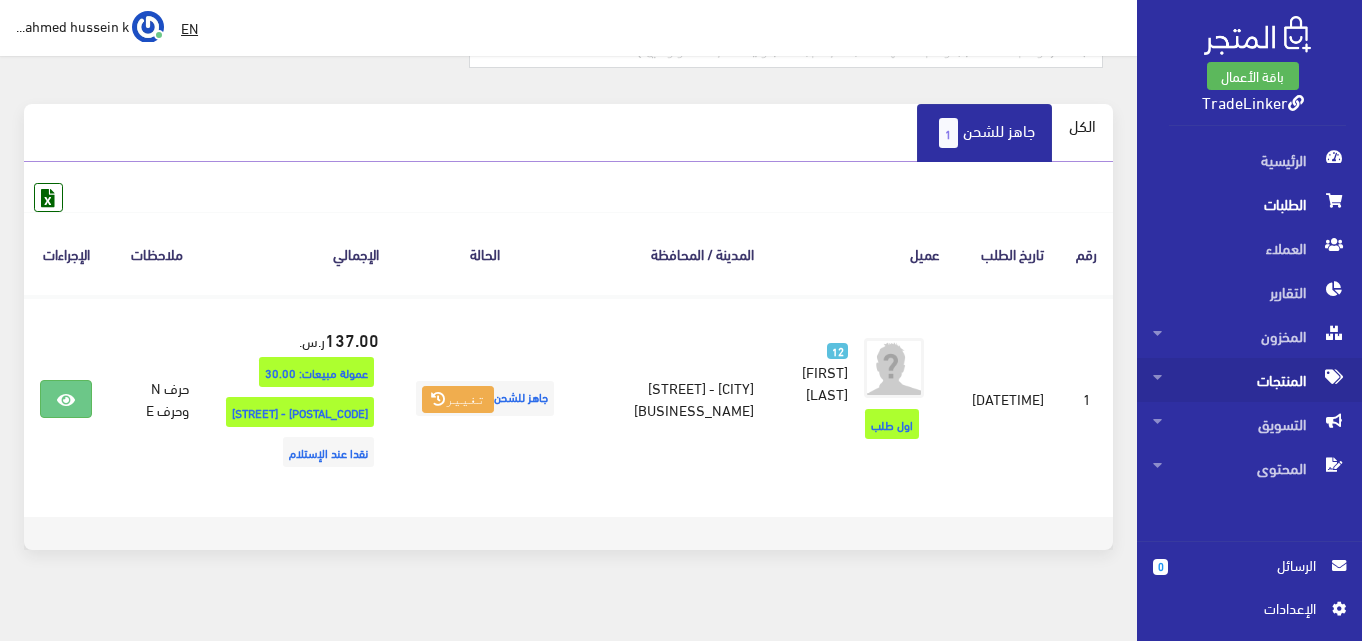 scroll, scrollTop: 175, scrollLeft: 0, axis: vertical 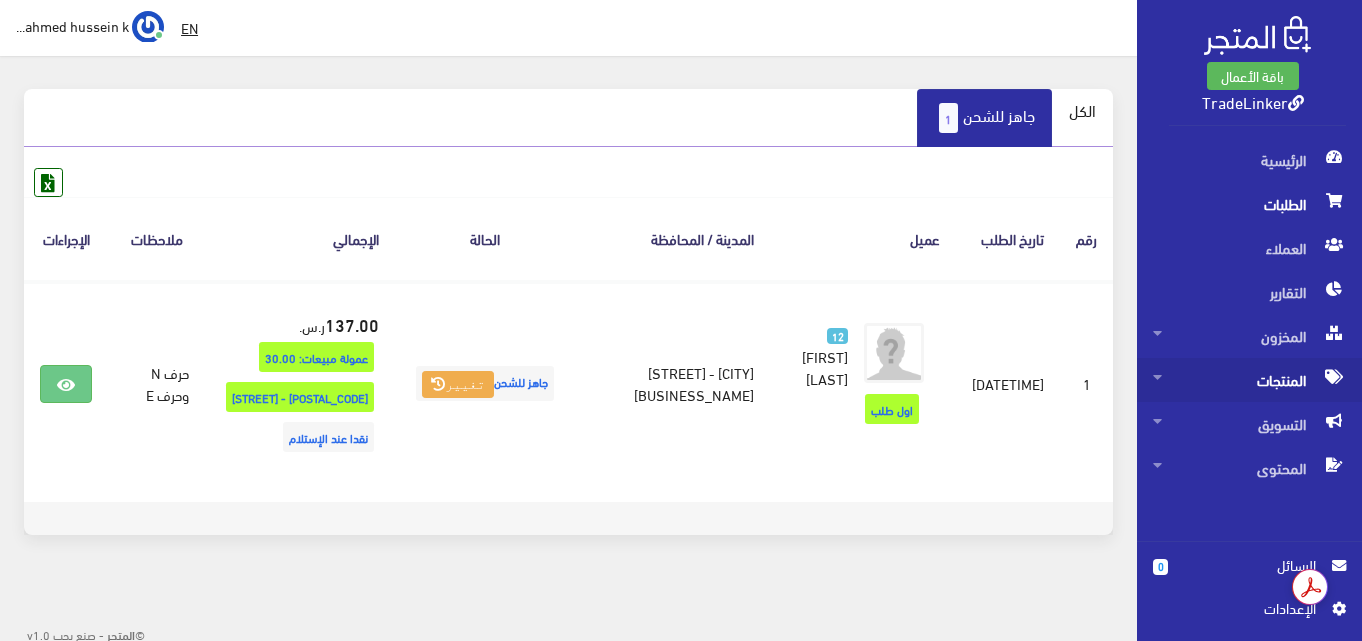 click on "المنتجات" at bounding box center [1249, 380] 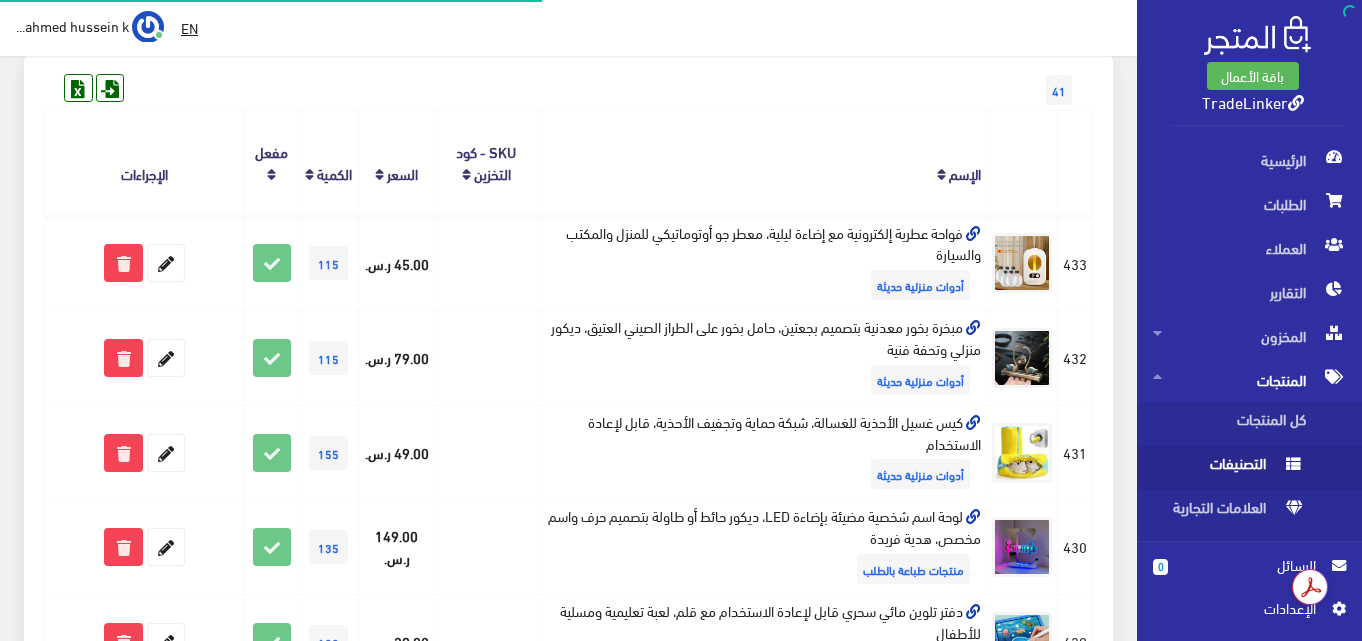 scroll, scrollTop: 0, scrollLeft: 0, axis: both 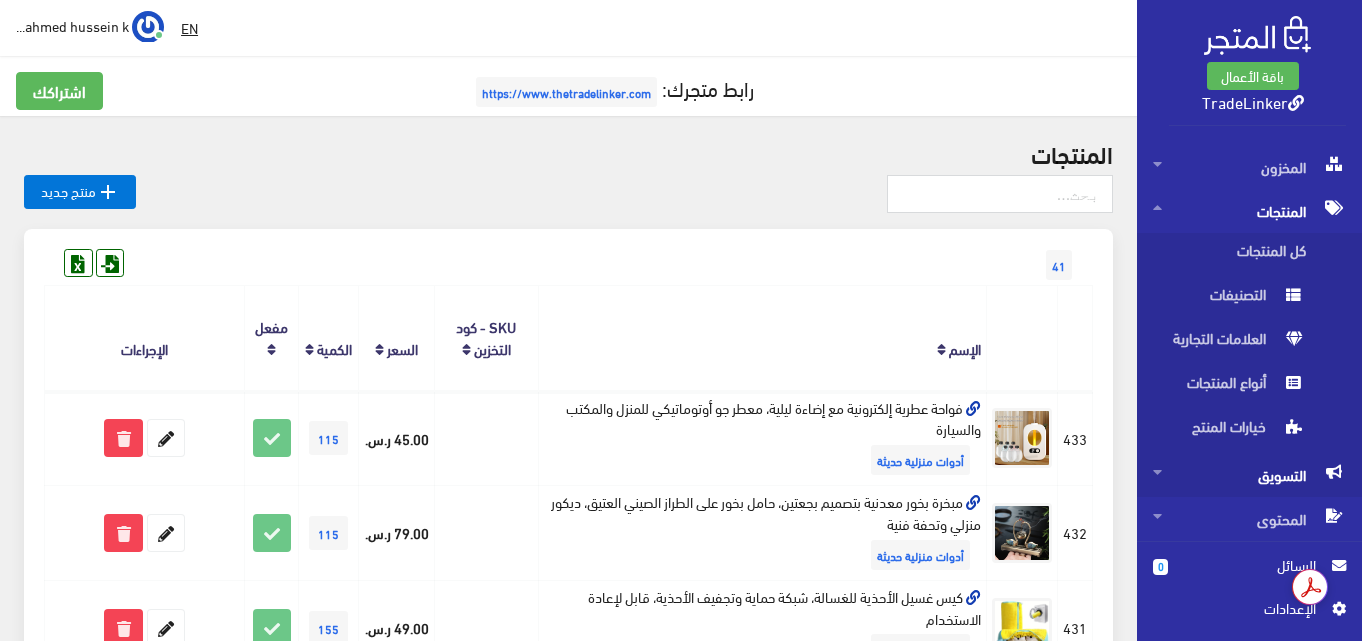 click on "التسويق" at bounding box center (1249, 475) 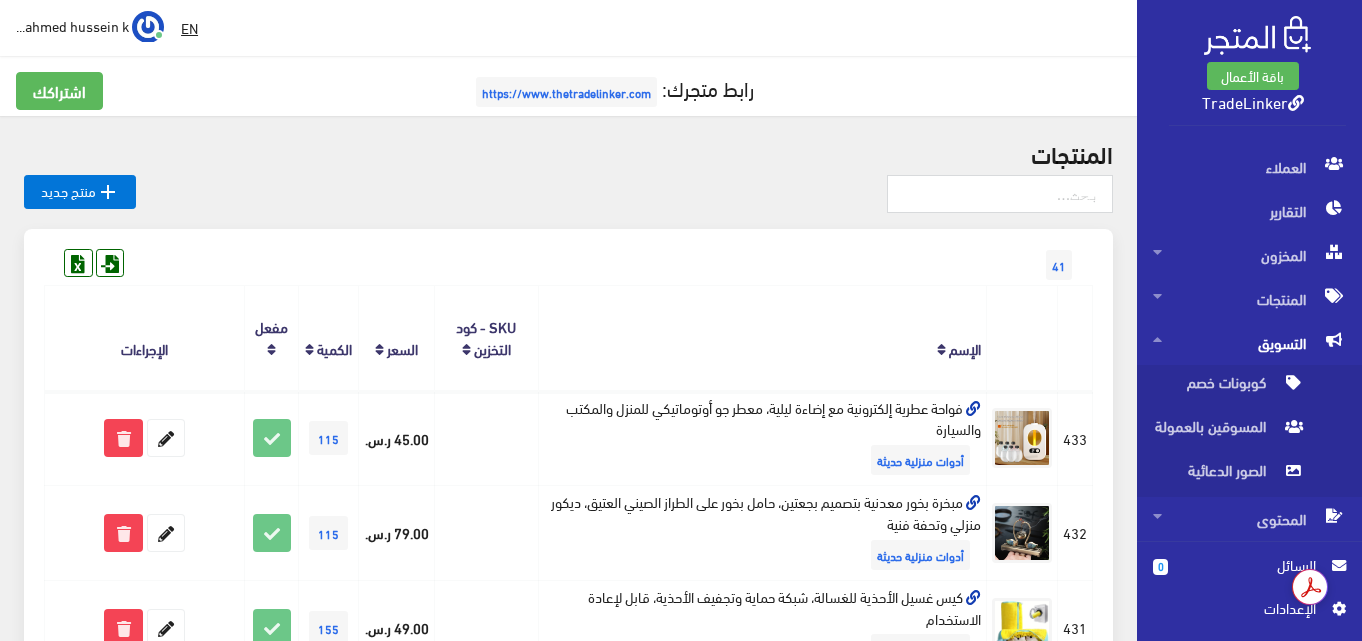scroll, scrollTop: 81, scrollLeft: 0, axis: vertical 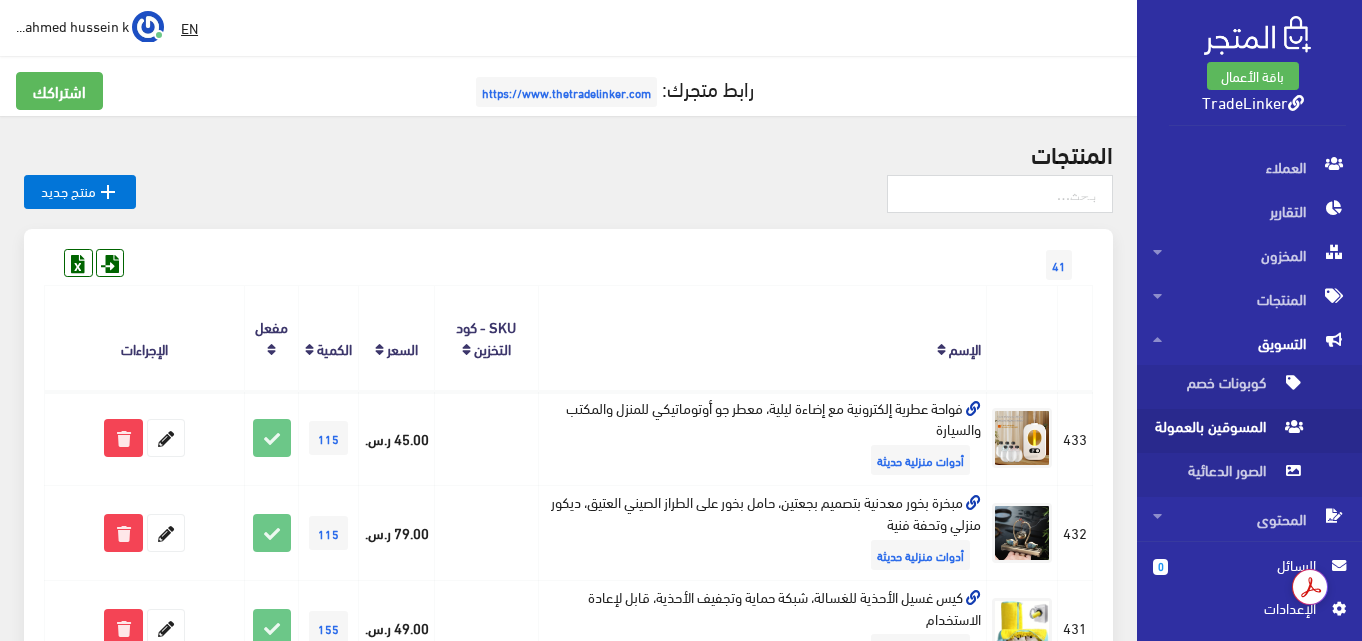 click on "المسوقين بالعمولة" at bounding box center (1229, 431) 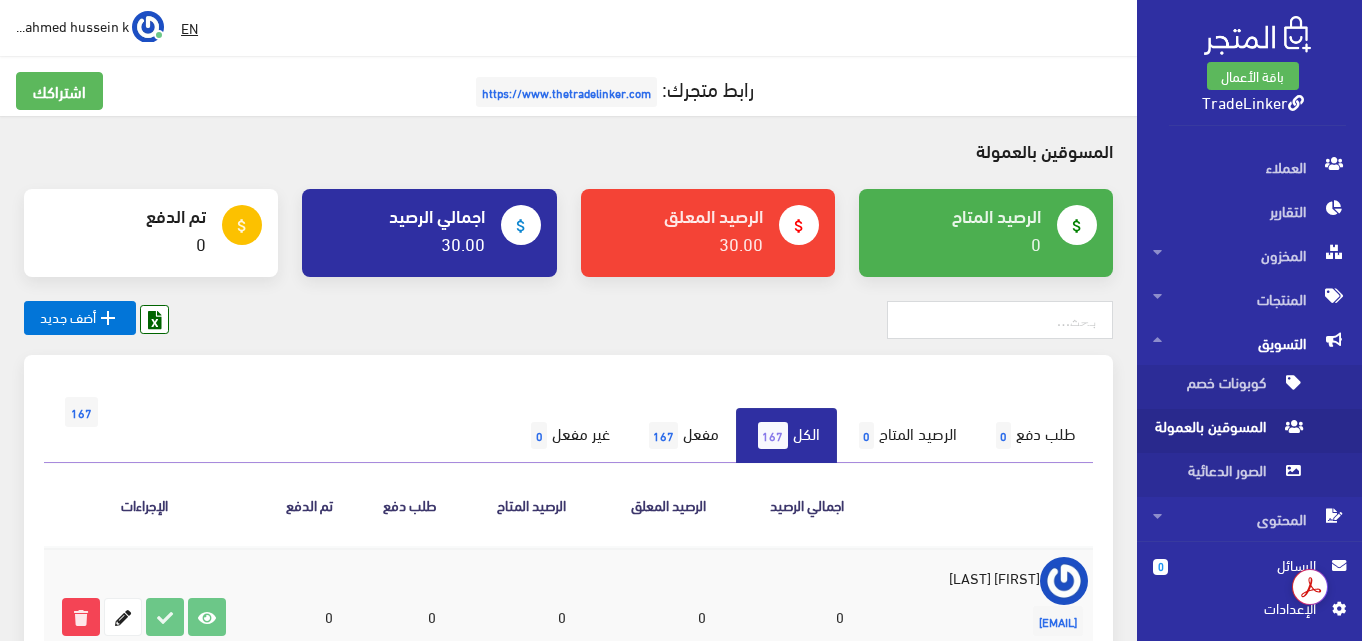 click on "المسوقين بالعمولة" at bounding box center (1229, 431) 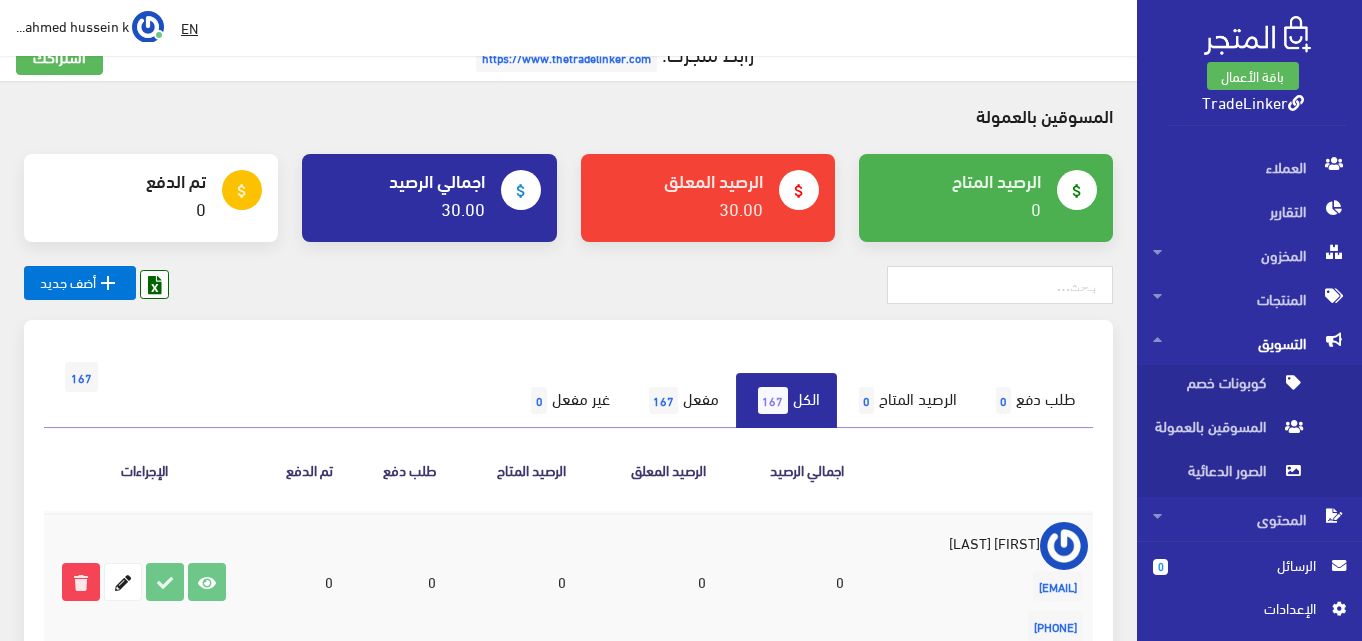 scroll, scrollTop: 0, scrollLeft: 0, axis: both 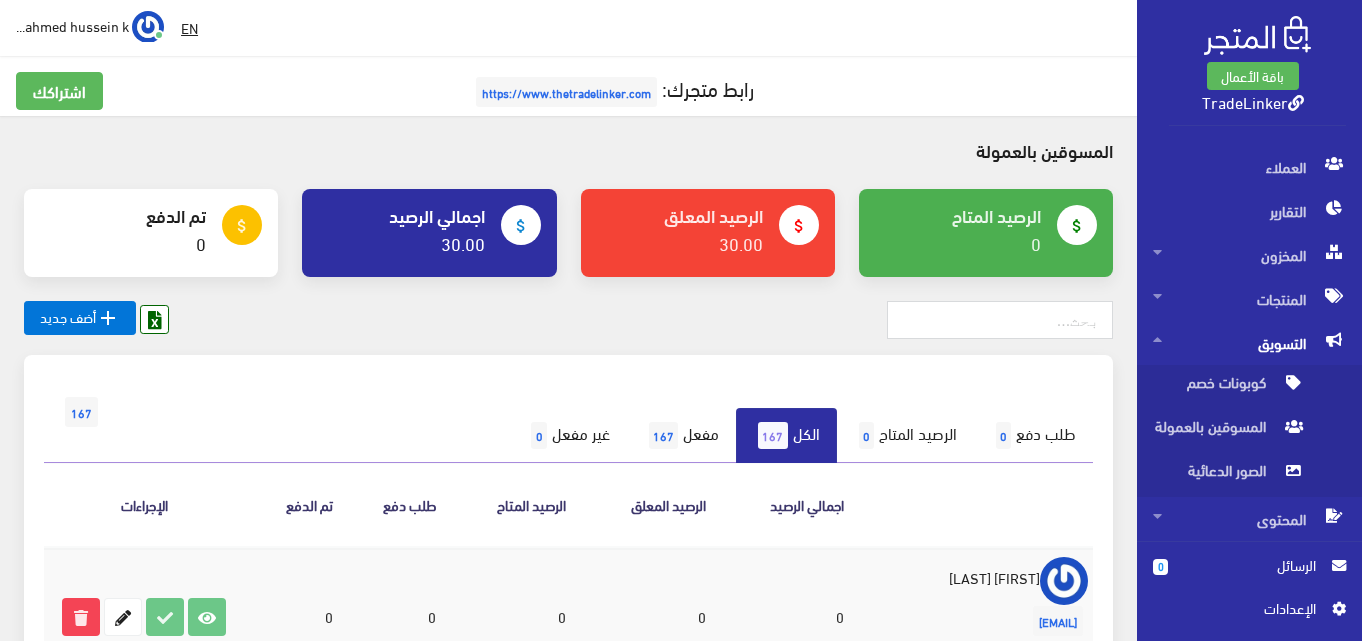 drag, startPoint x: 465, startPoint y: 100, endPoint x: 650, endPoint y: 101, distance: 185.0027 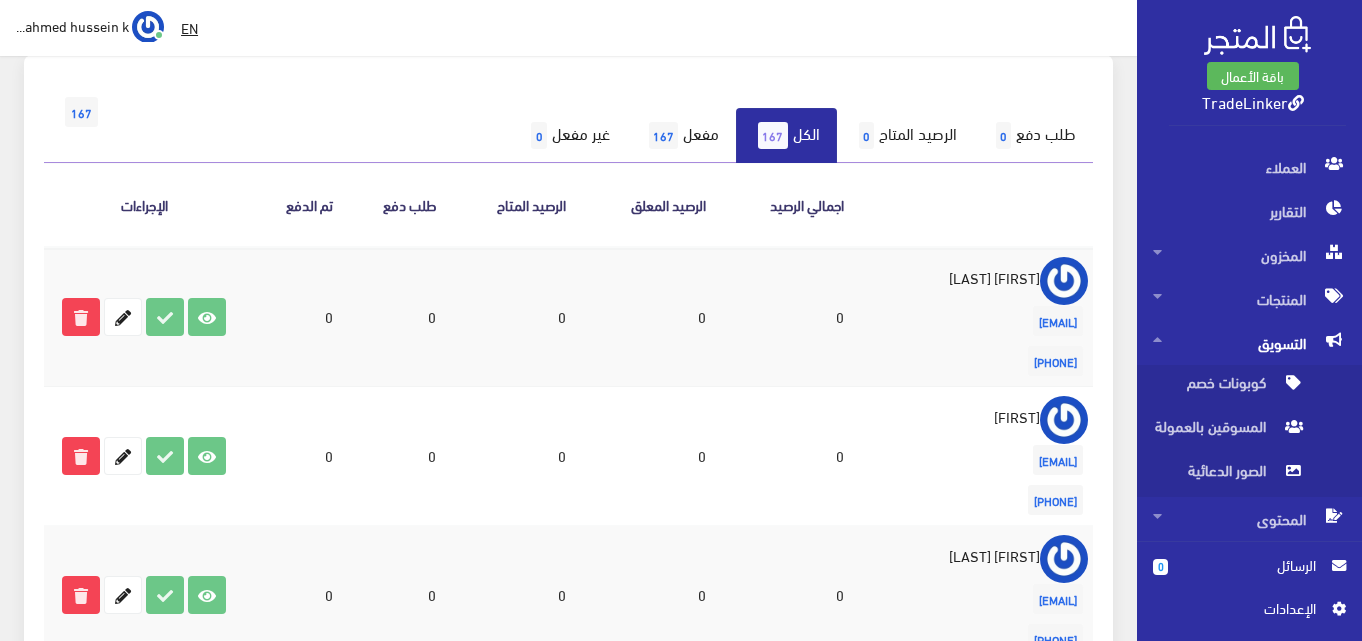 scroll, scrollTop: 400, scrollLeft: 0, axis: vertical 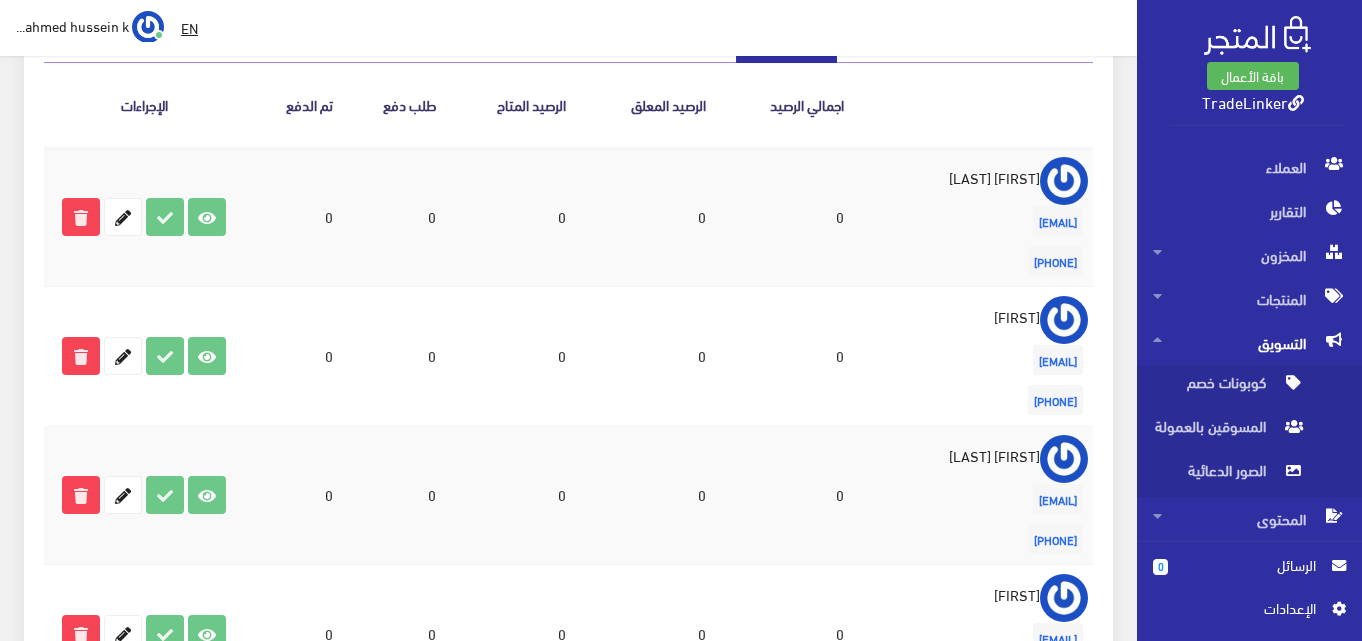 drag, startPoint x: 1001, startPoint y: 269, endPoint x: 1075, endPoint y: 264, distance: 74.168724 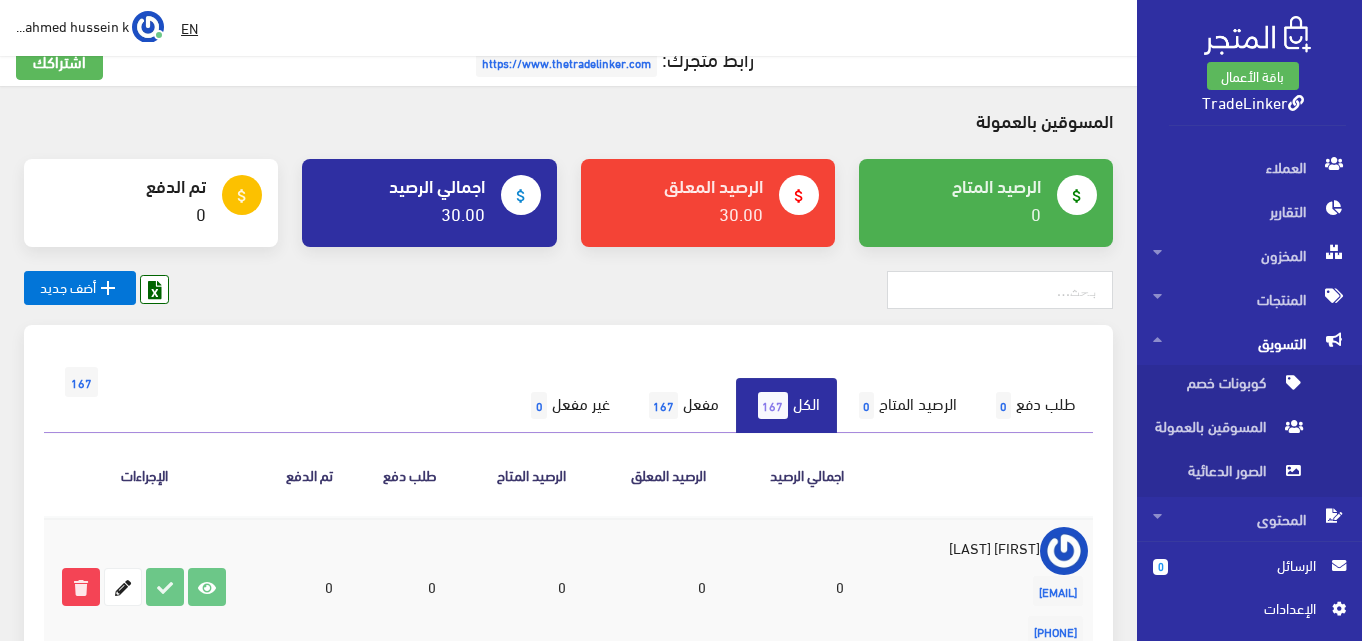 scroll, scrollTop: 0, scrollLeft: 0, axis: both 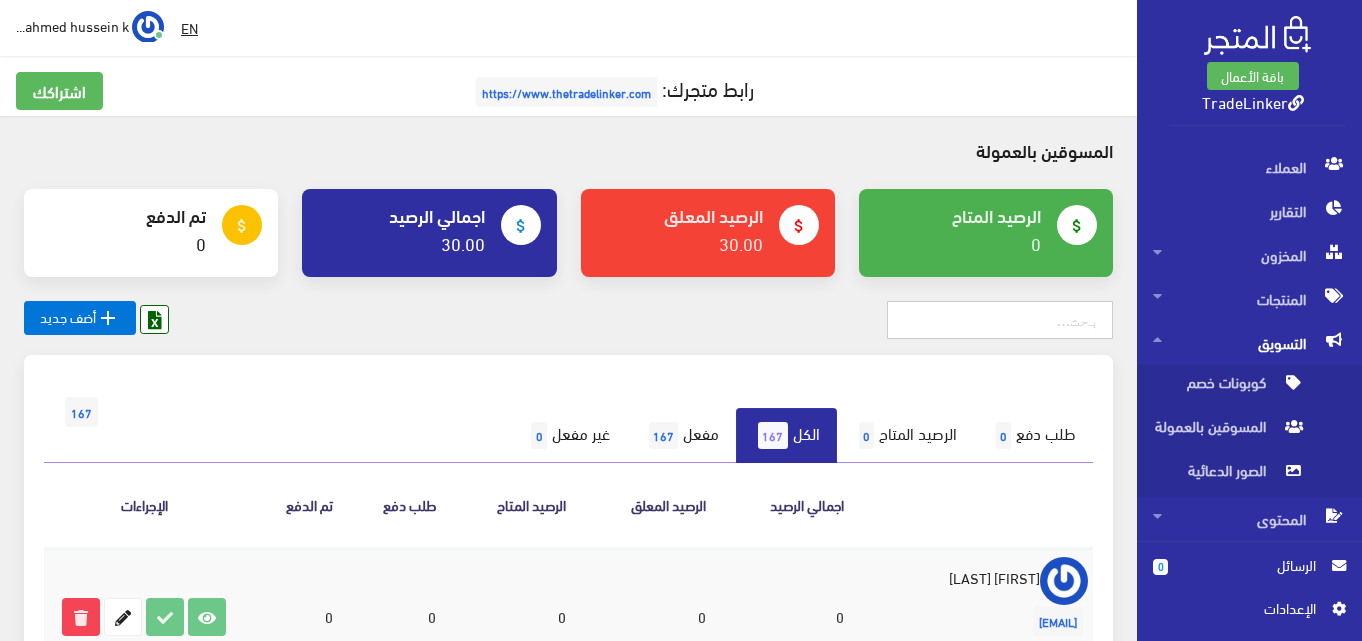 click at bounding box center [1000, 320] 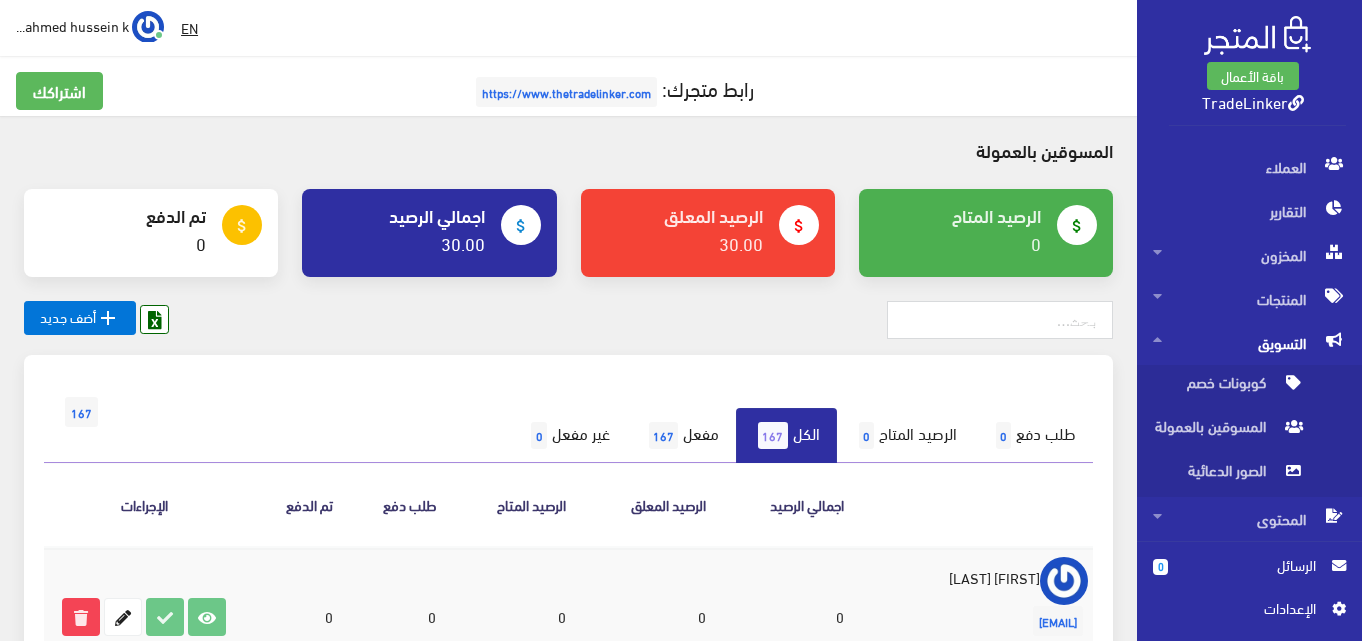 click at bounding box center [568, 328] 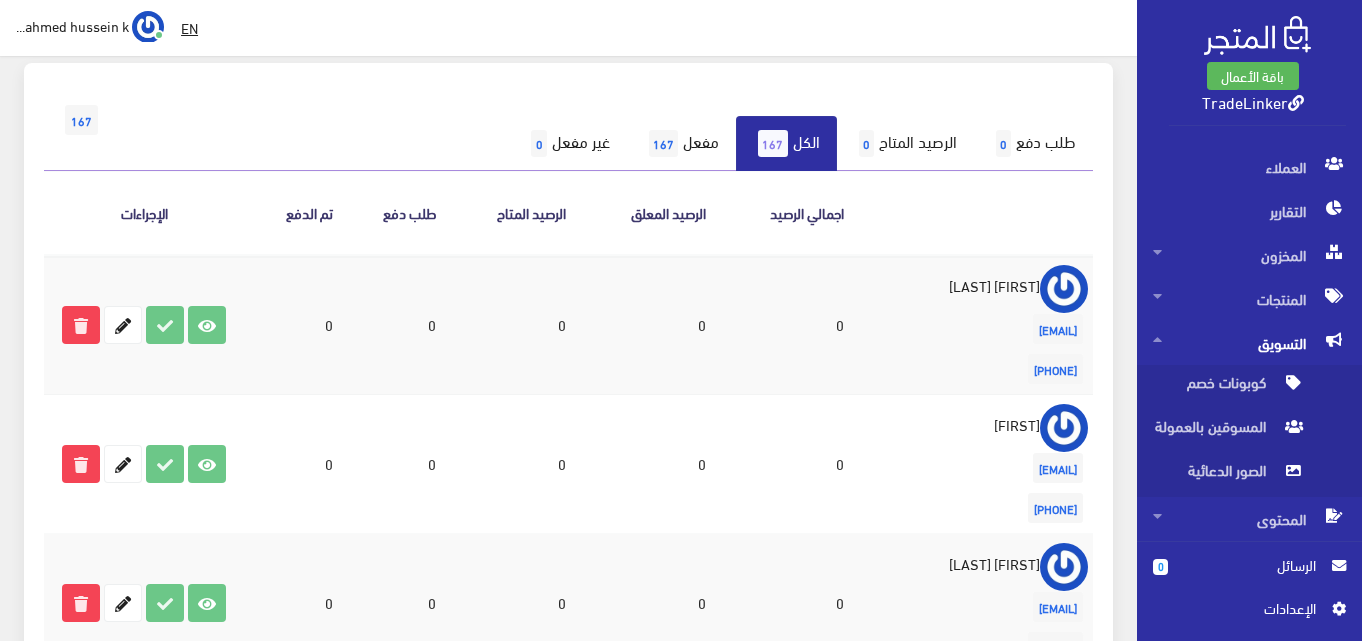 scroll, scrollTop: 300, scrollLeft: 0, axis: vertical 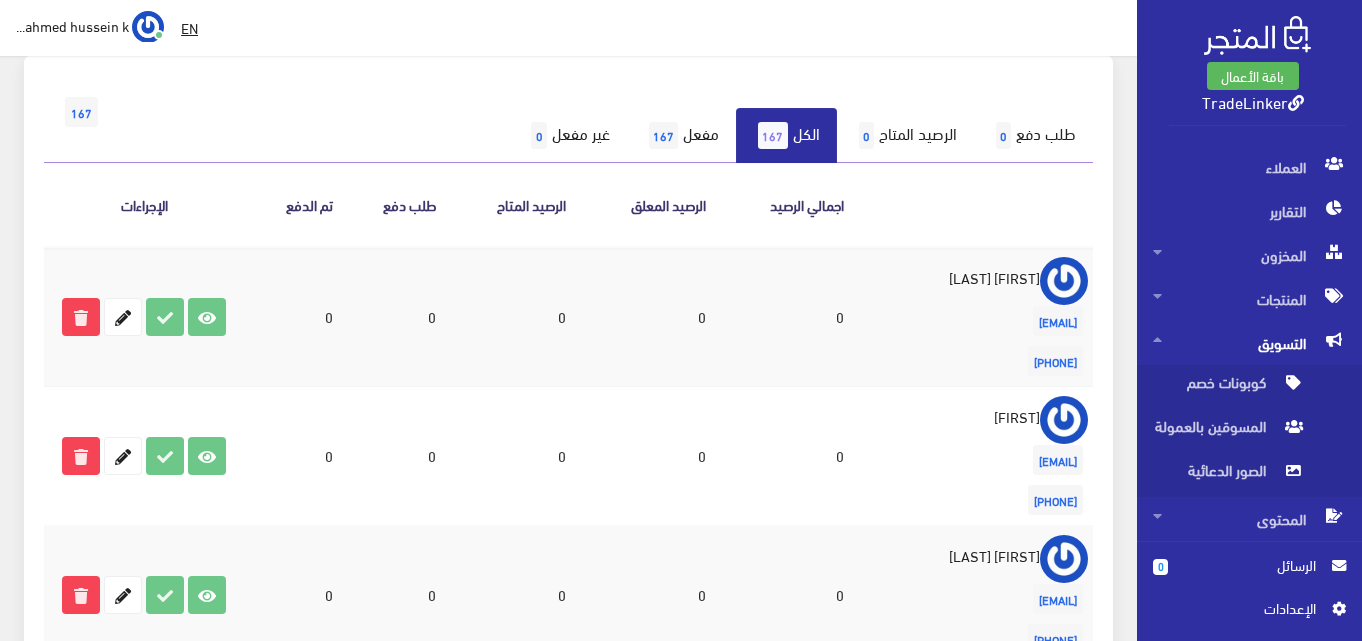 drag, startPoint x: 651, startPoint y: 317, endPoint x: 640, endPoint y: 317, distance: 11 